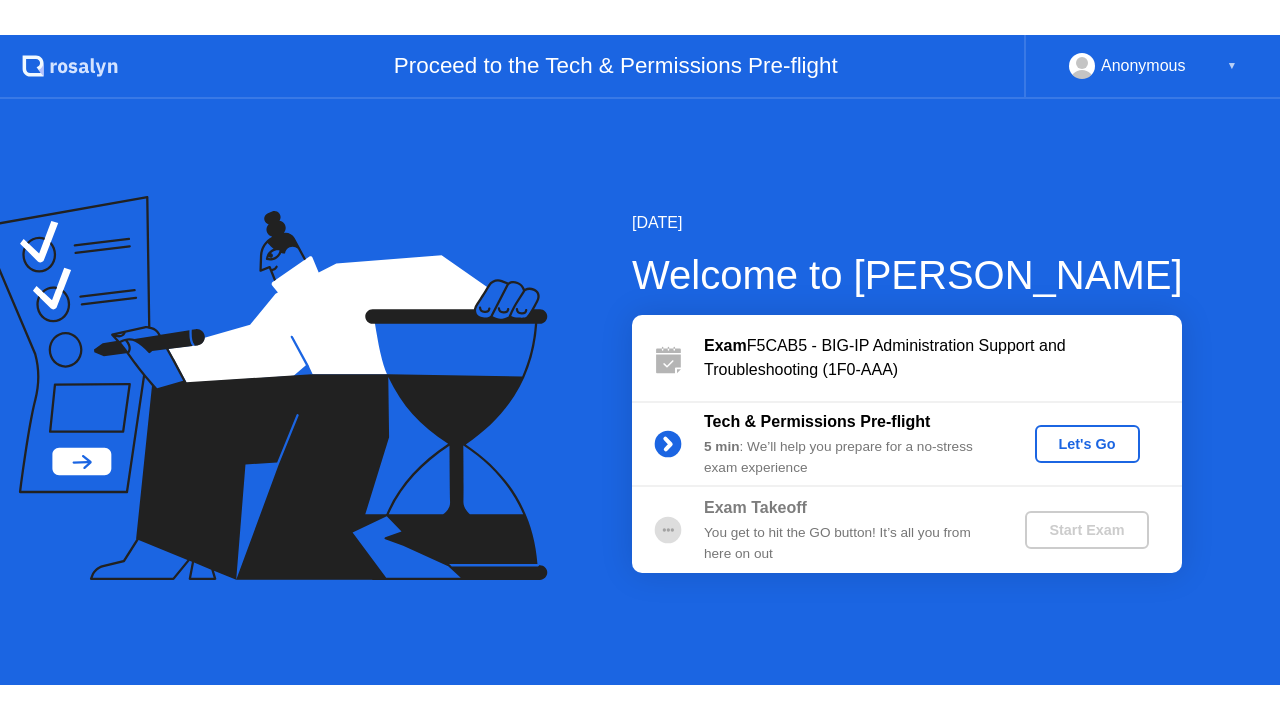 scroll, scrollTop: 0, scrollLeft: 0, axis: both 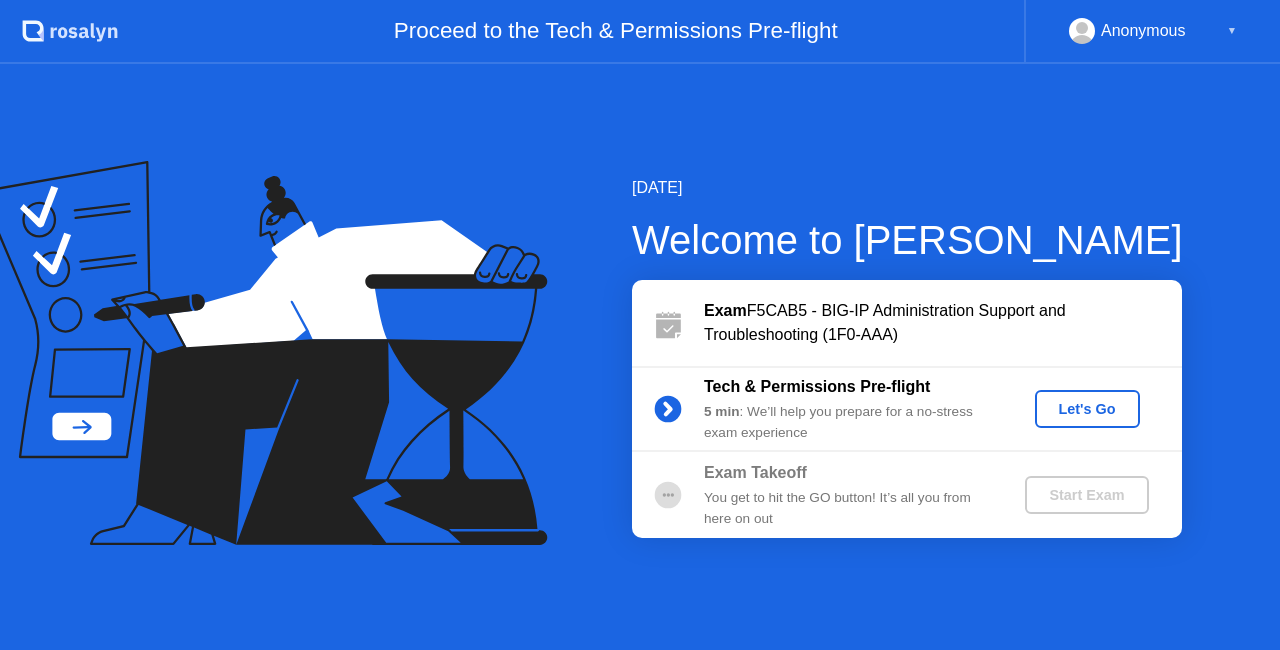 click on "Let's Go" 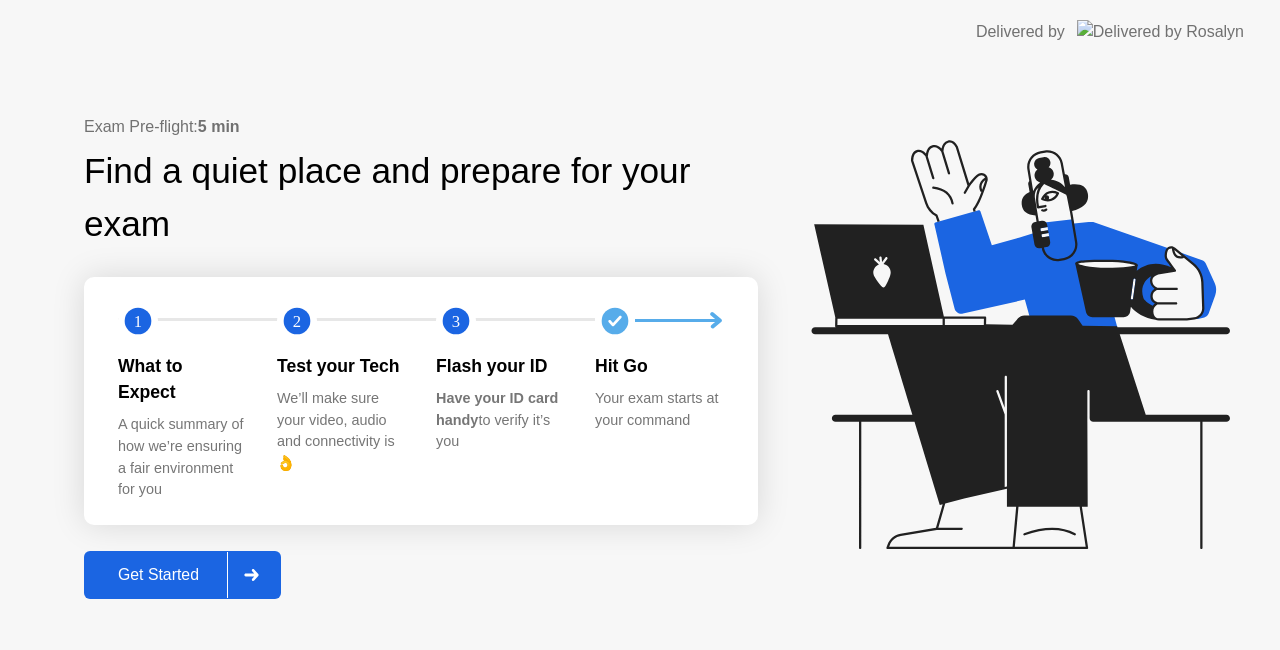 click on "Get Started" 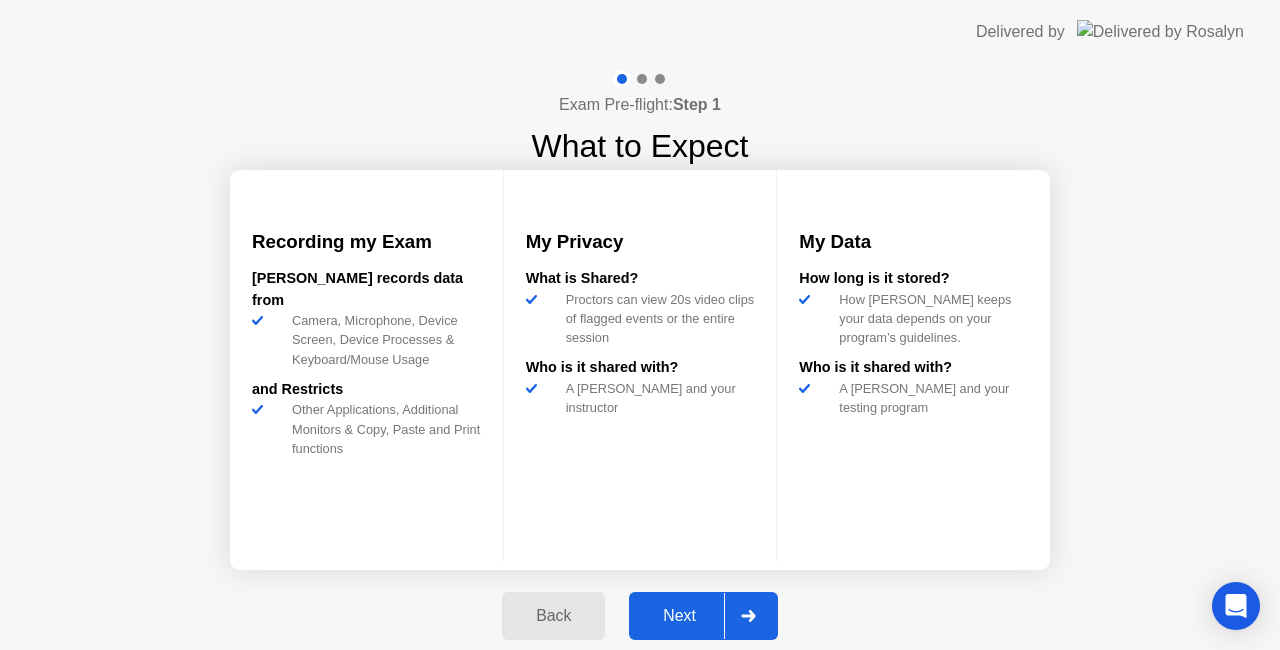 click on "Next" 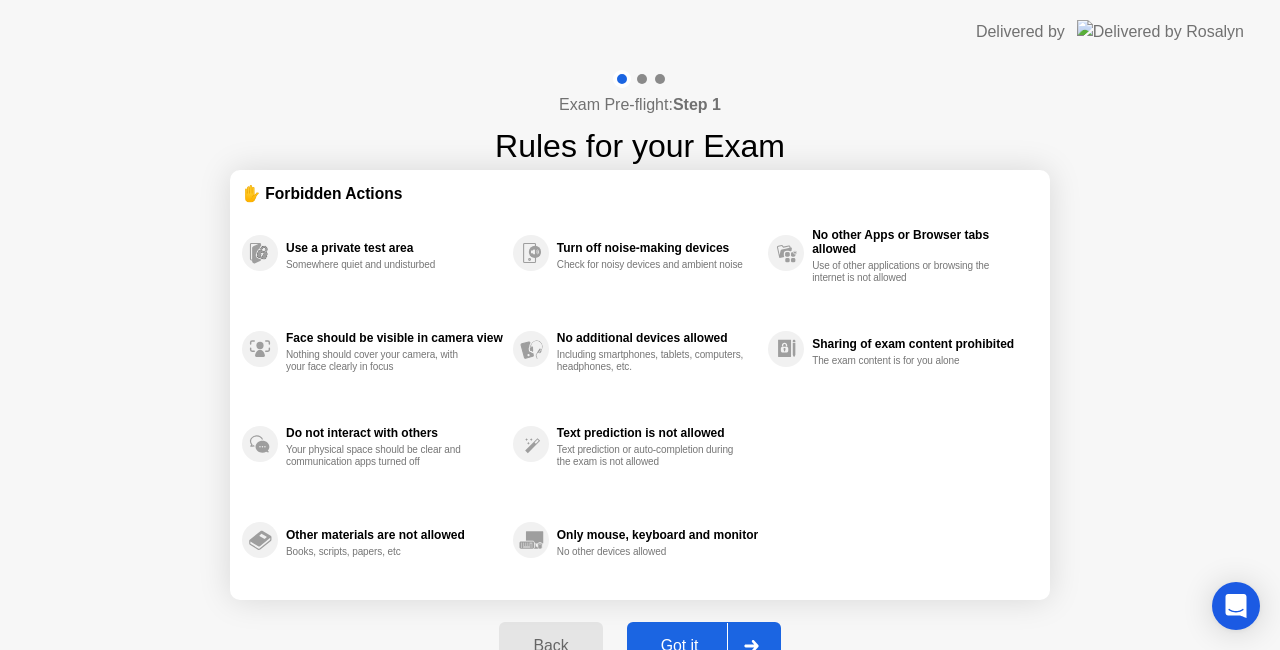 click on "Got it" 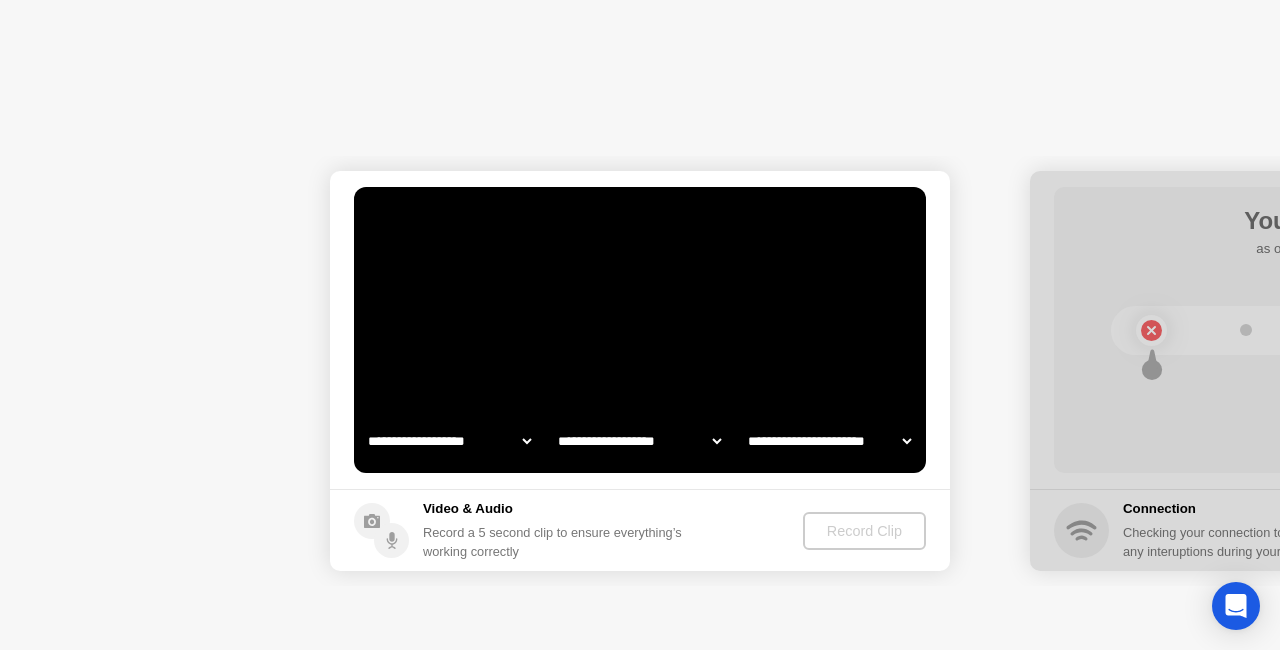 select on "**********" 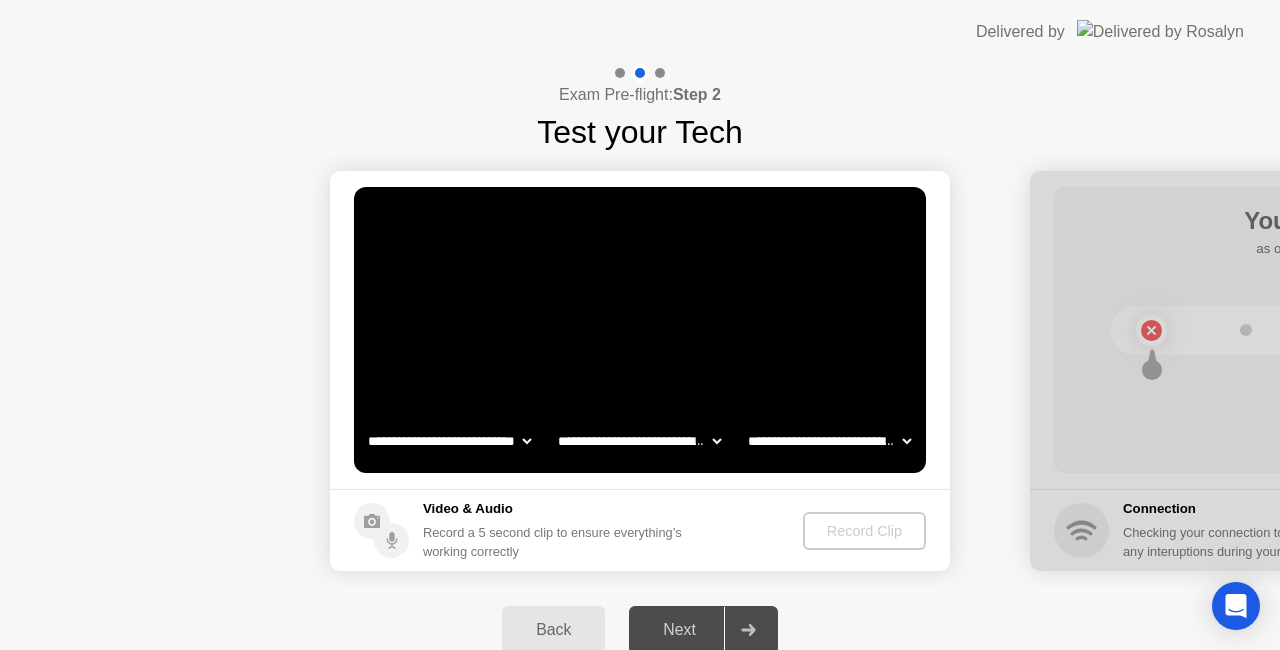 click on "**********" 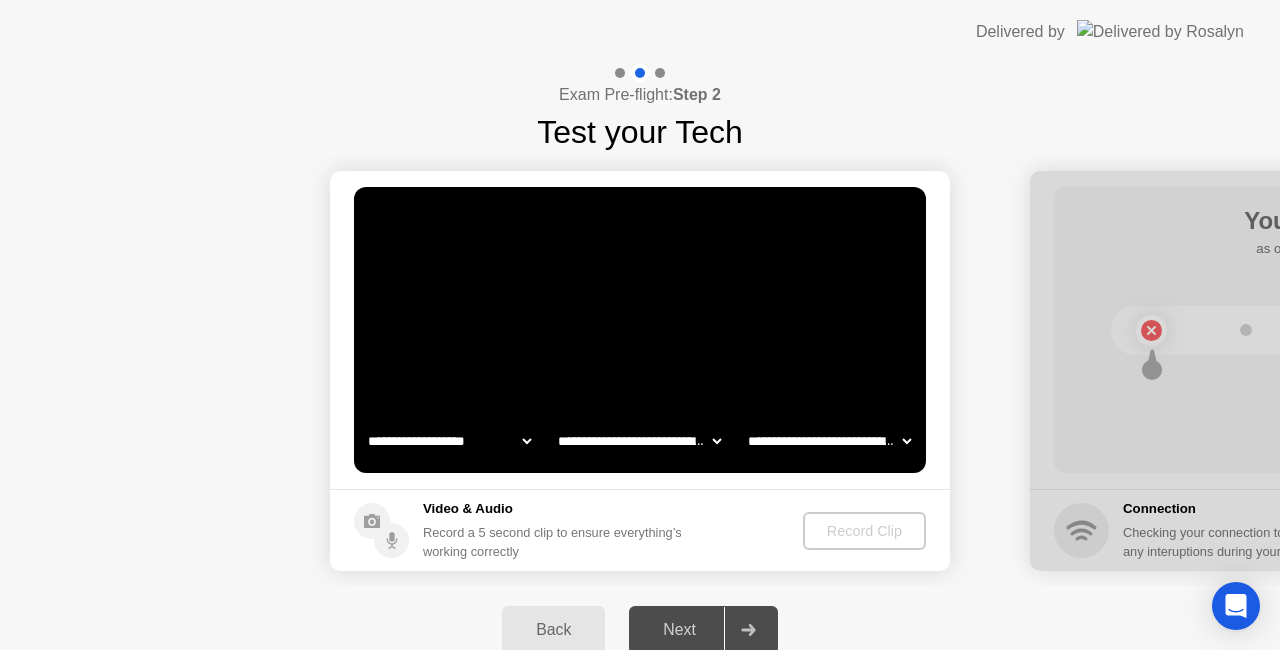 click on "**********" 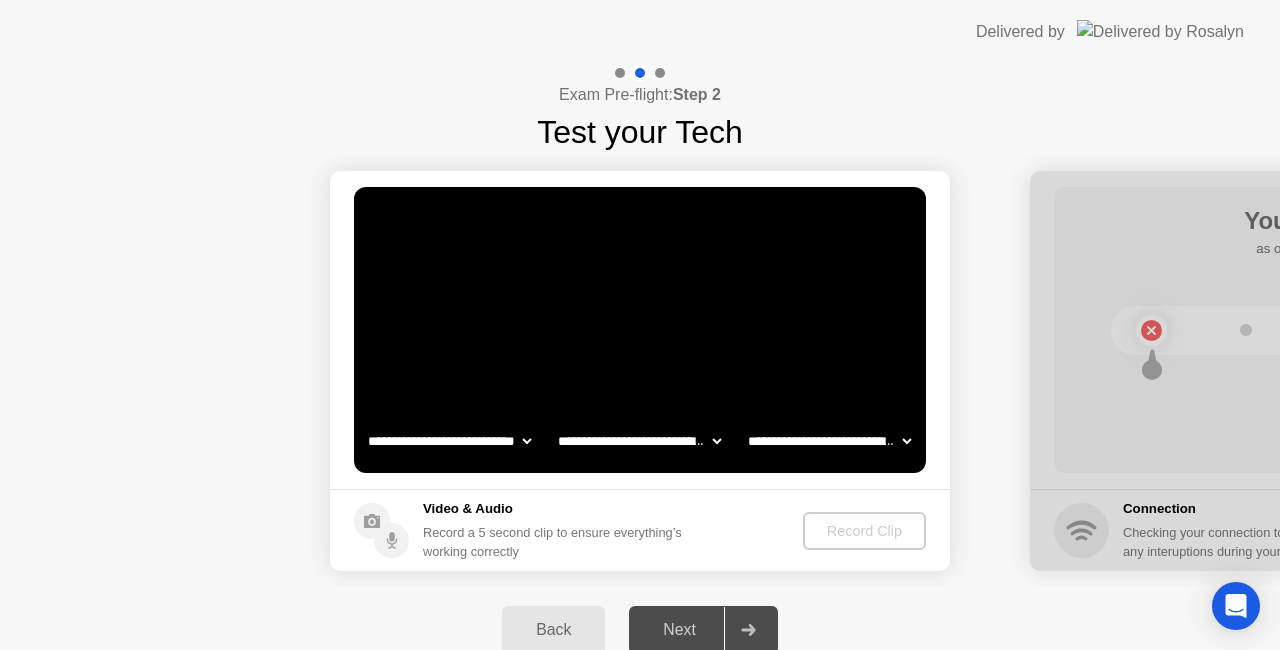 click on "**********" 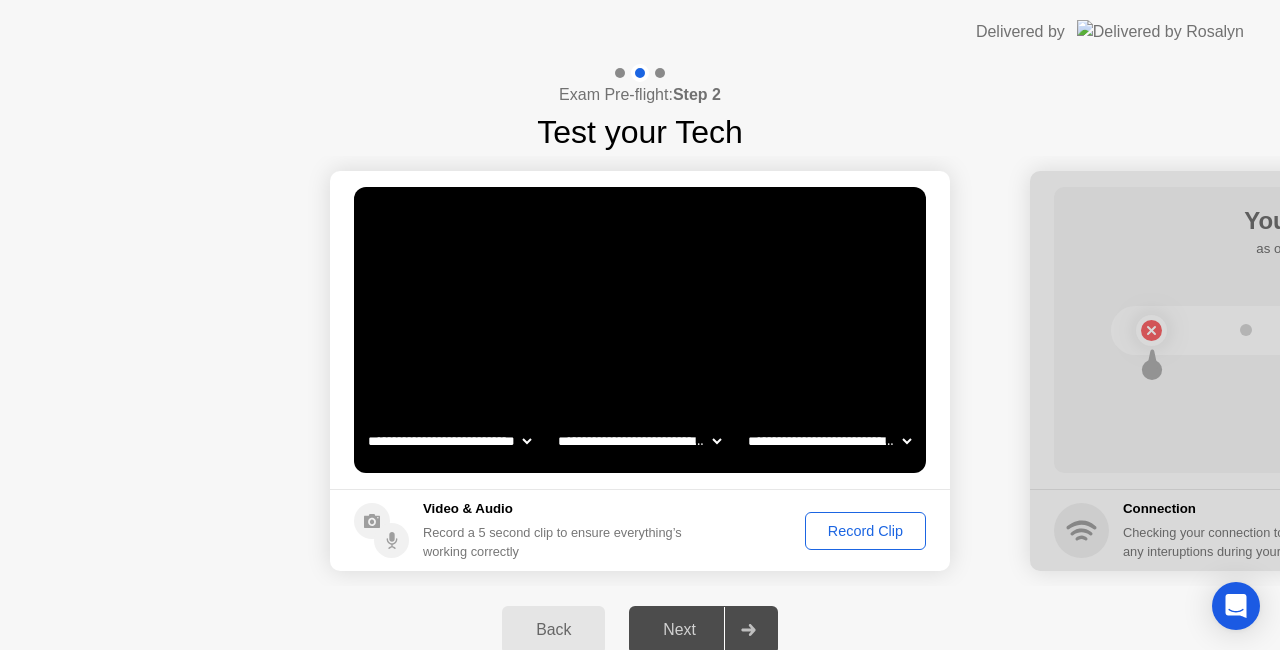 click on "Record Clip" 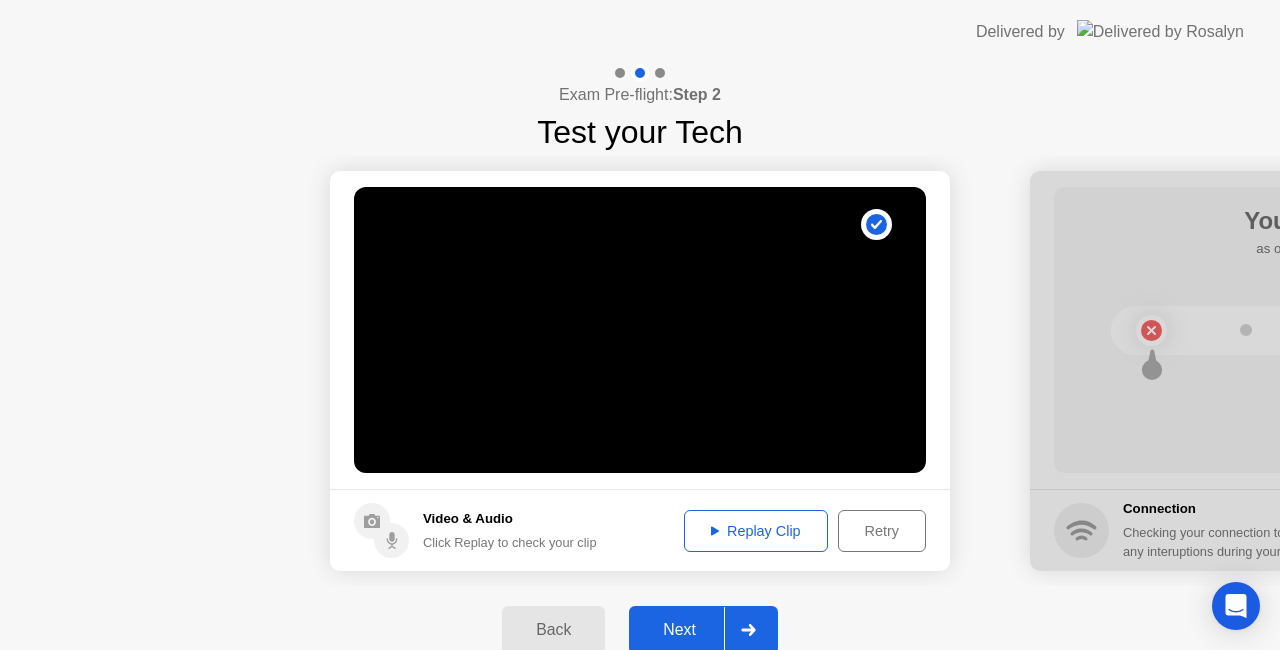 click on "Next" 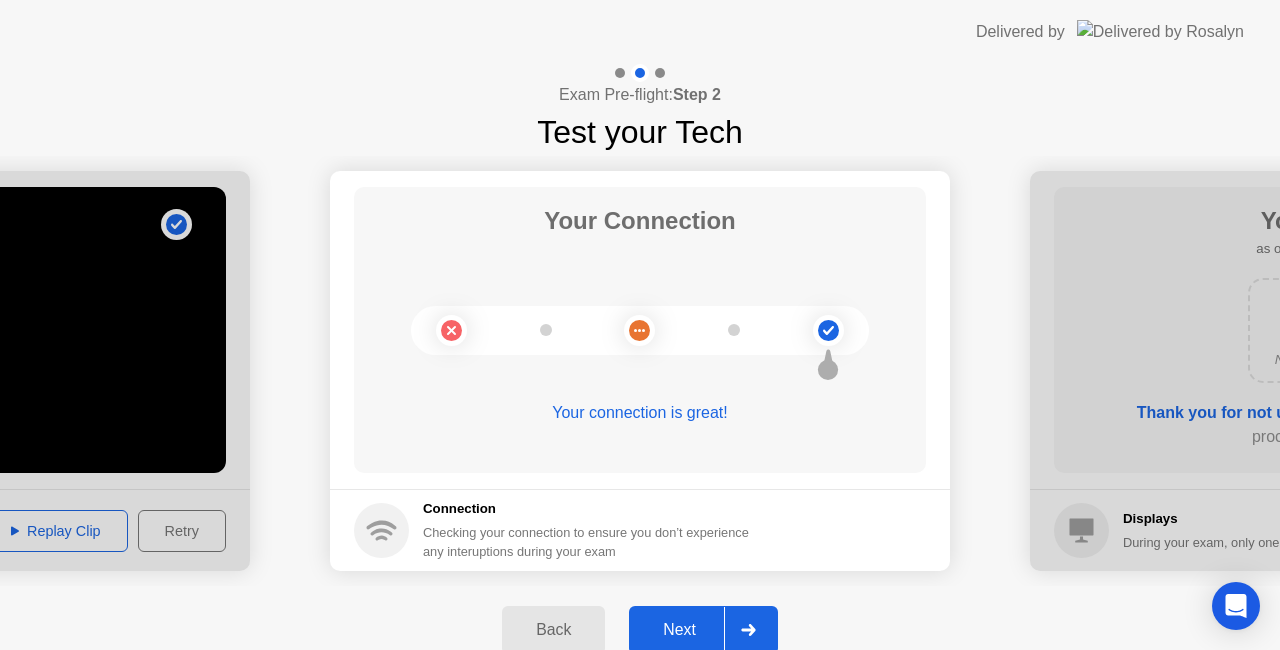click on "Next" 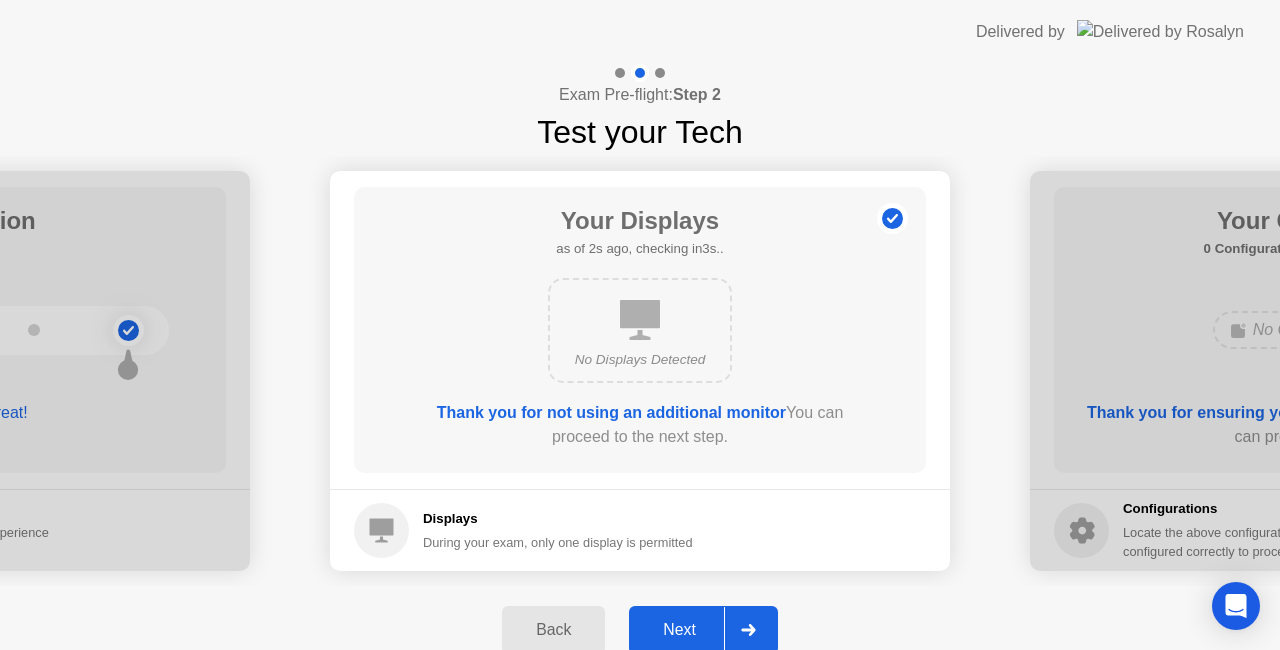 click on "Next" 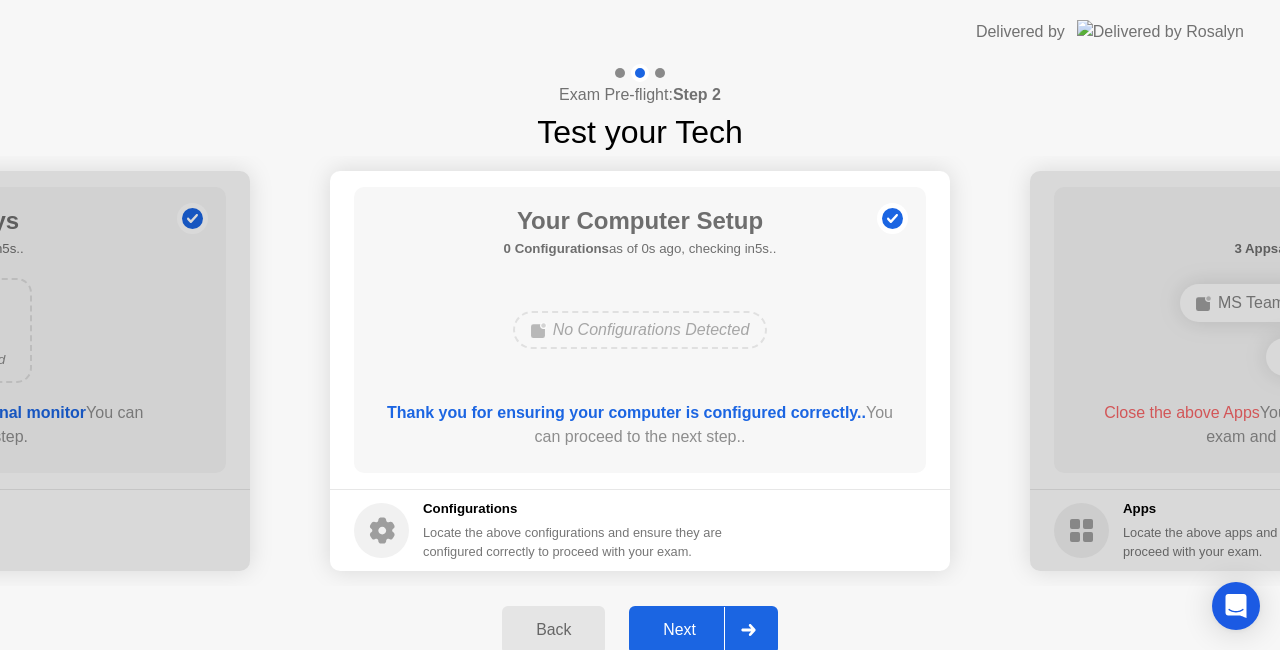 click on "Next" 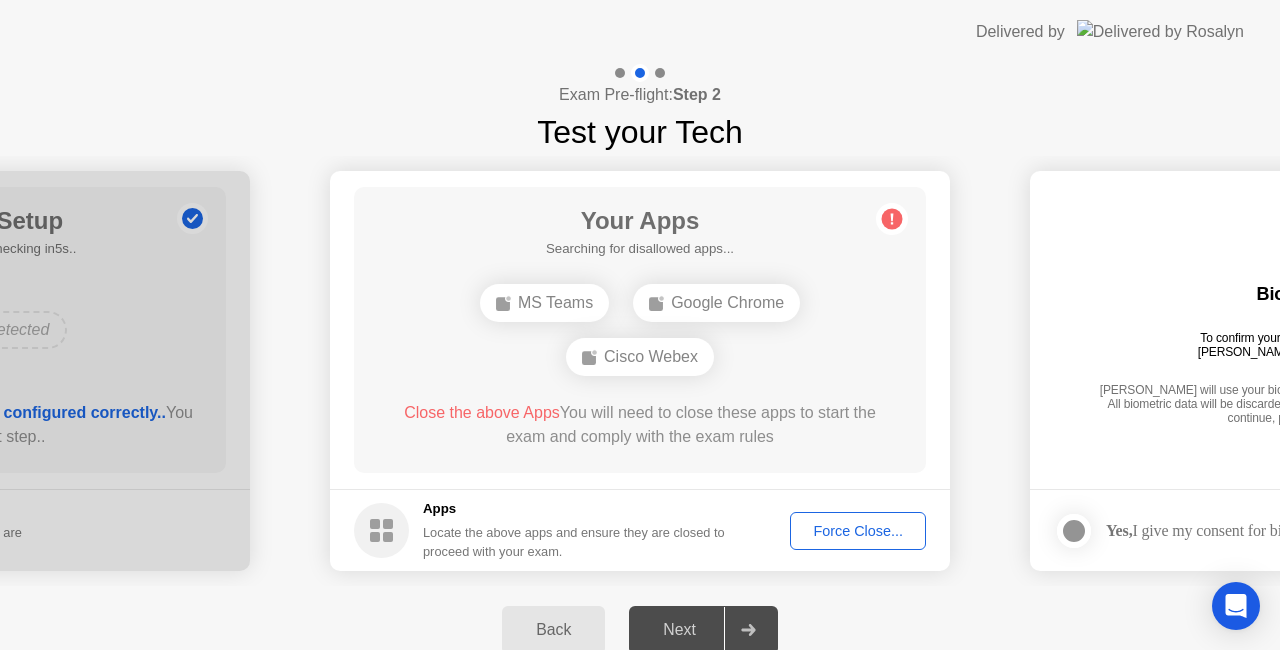 click on "Force Close..." 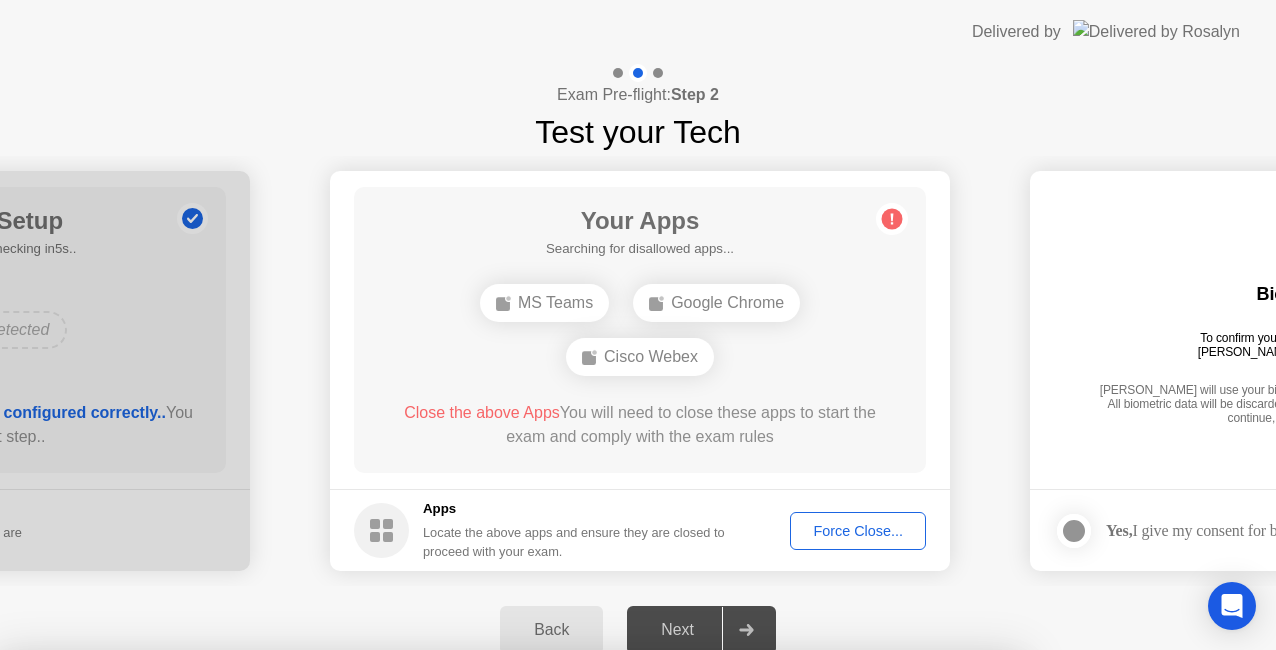 click on "Confirm" at bounding box center [577, 926] 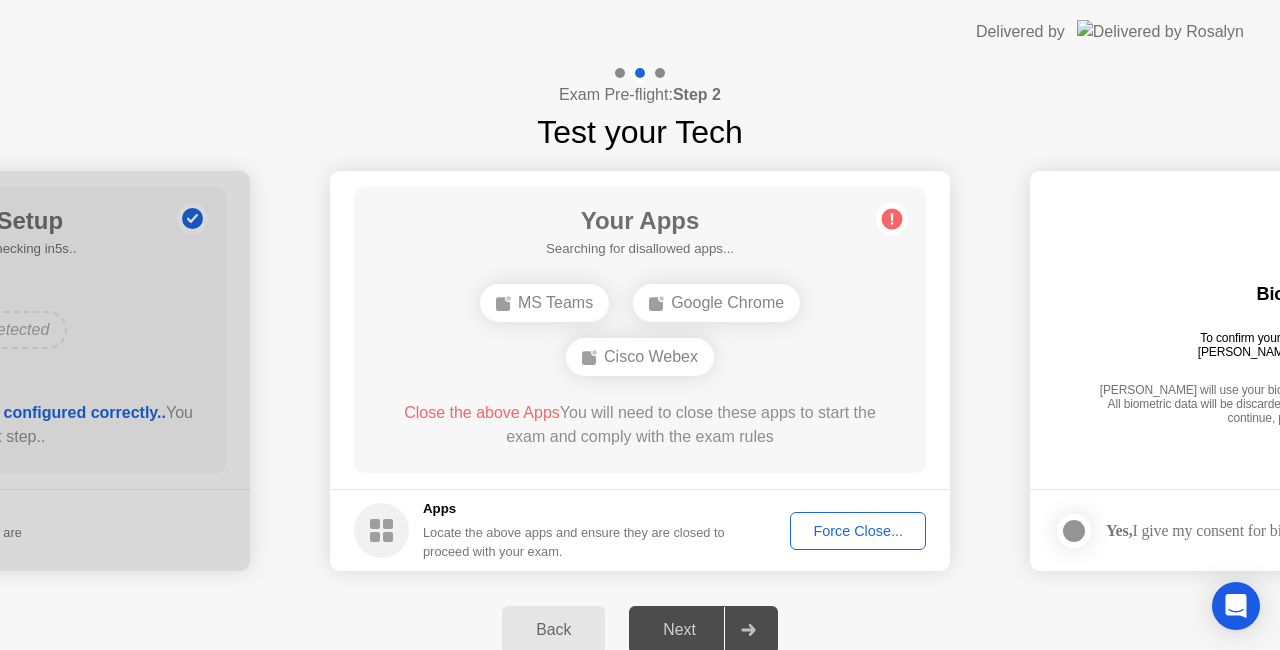 click on "Your Apps  Searching for disallowed apps...  MS Teams   Google Chrome   Cisco Webex  Close the above Apps  You will need to close these apps to start the exam and comply with the exam rules" 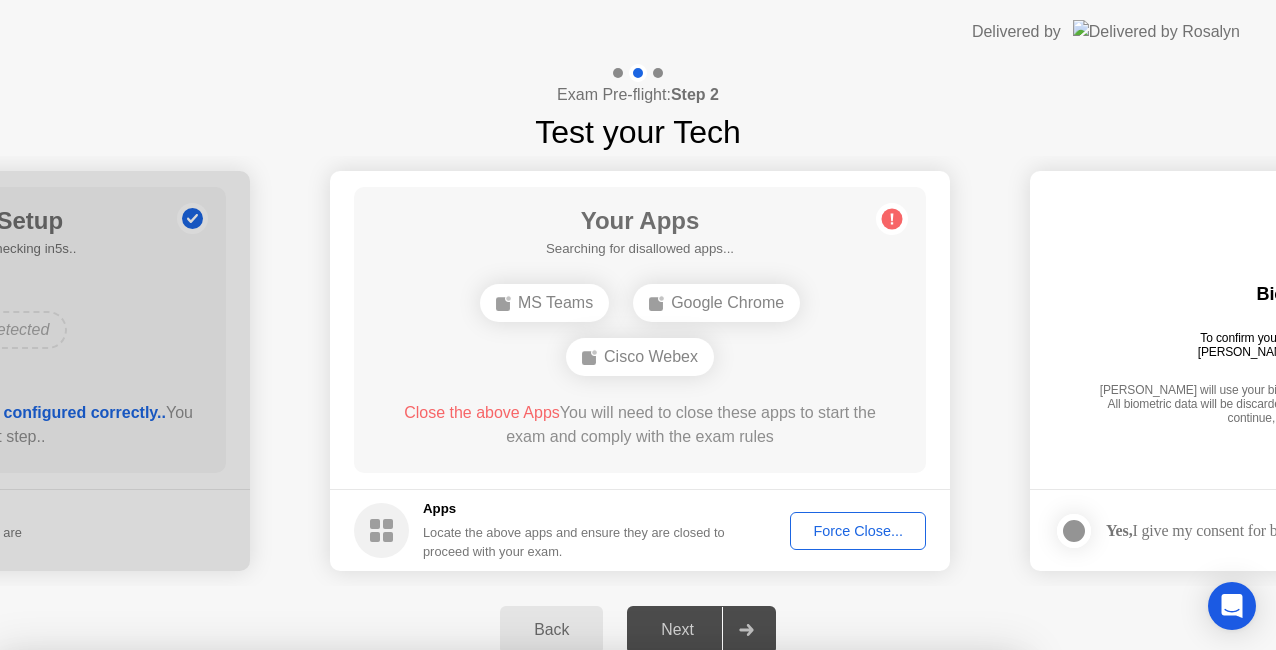 click on "Confirm" at bounding box center (577, 926) 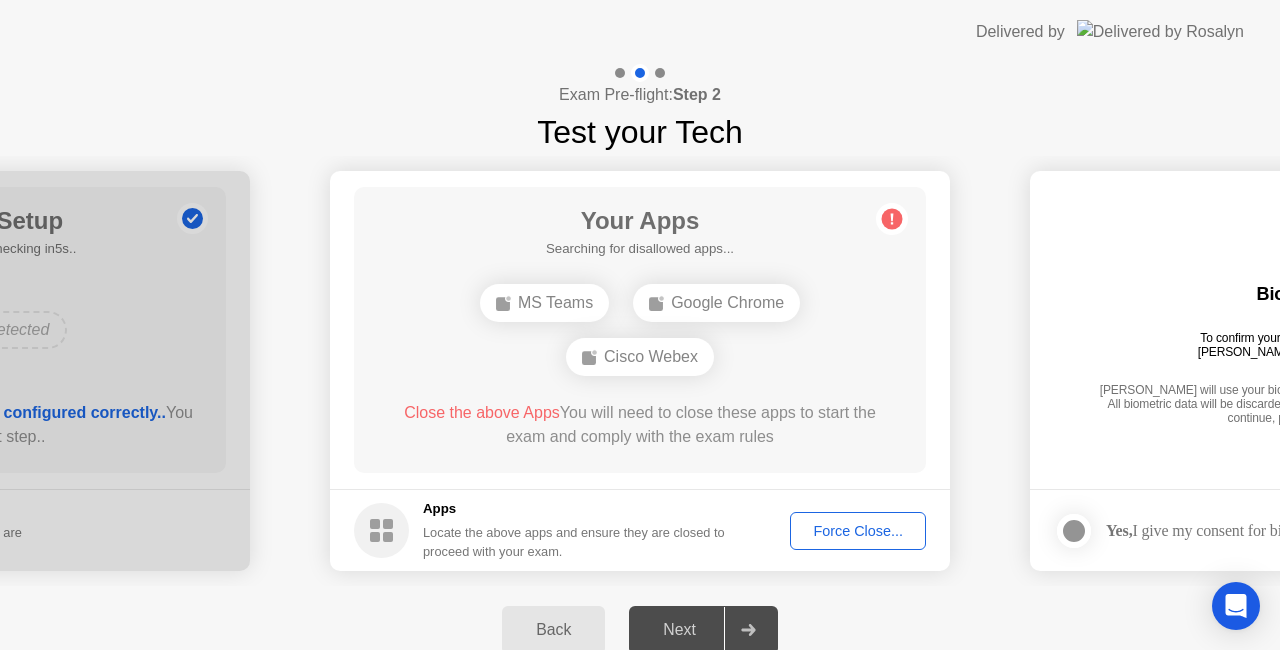 click on "Close the above Apps  You will need to close these apps to start the exam and comply with the exam rules" 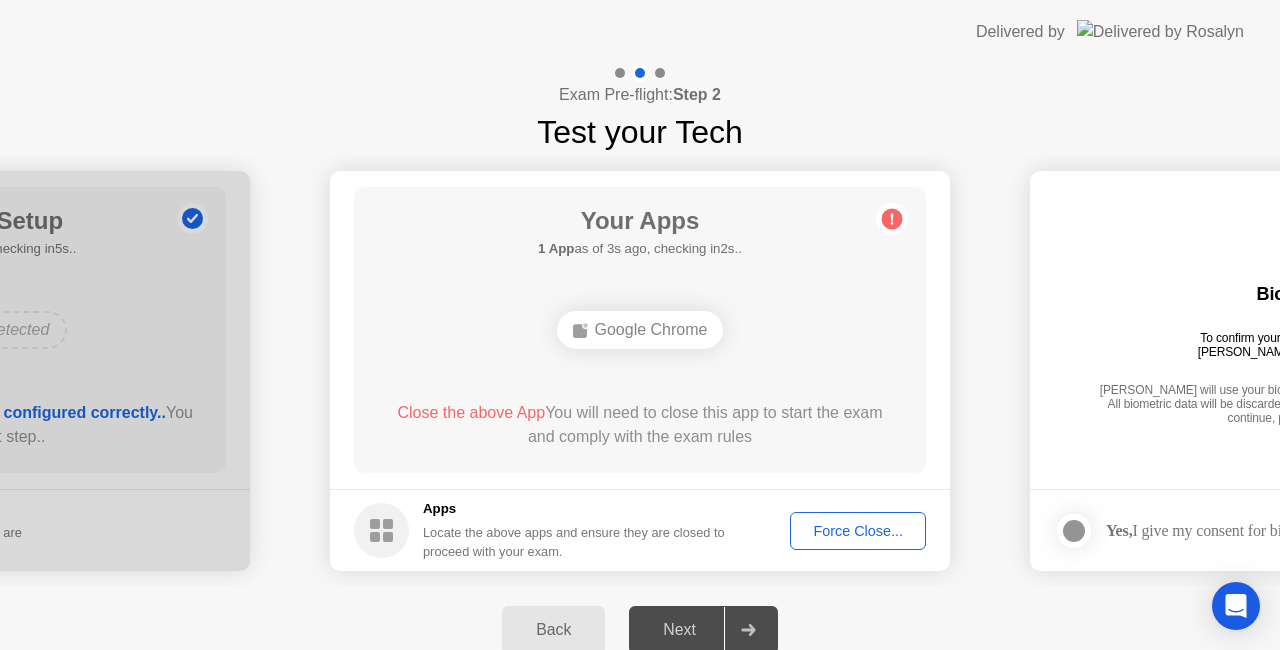 click on "Google Chrome" 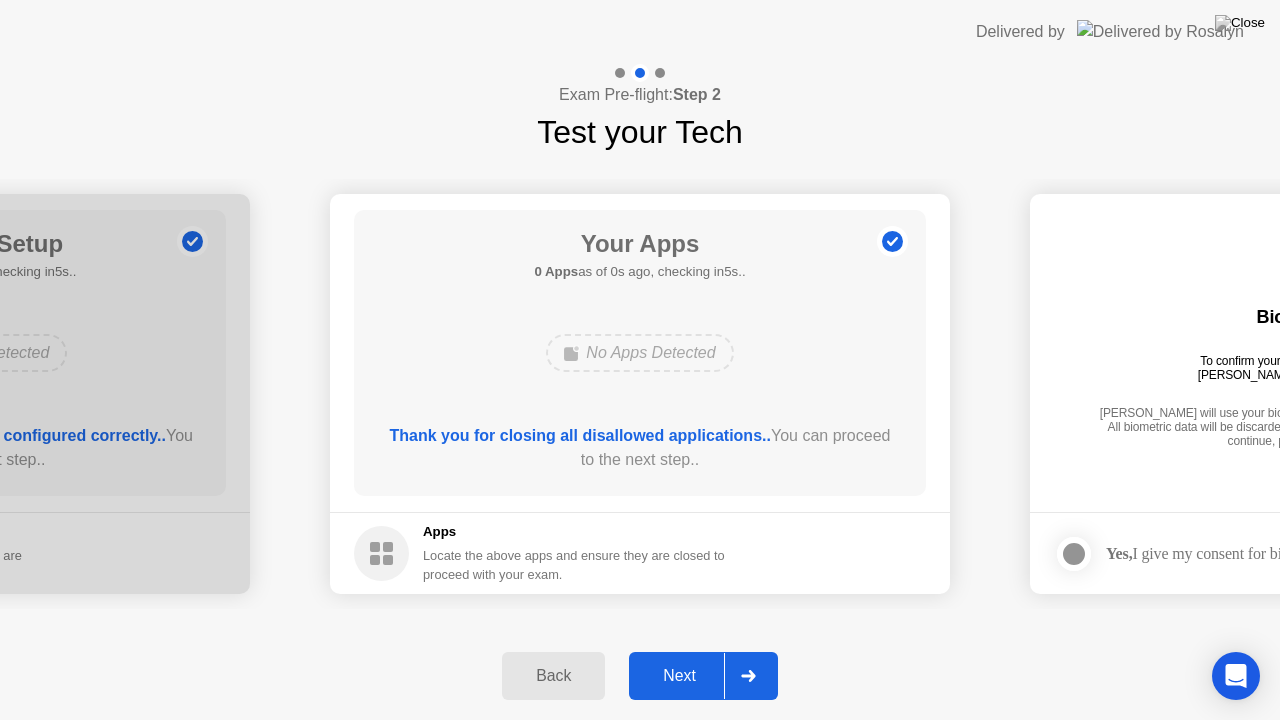 click on "Apps Locate the above apps and ensure they are closed to proceed with your exam." 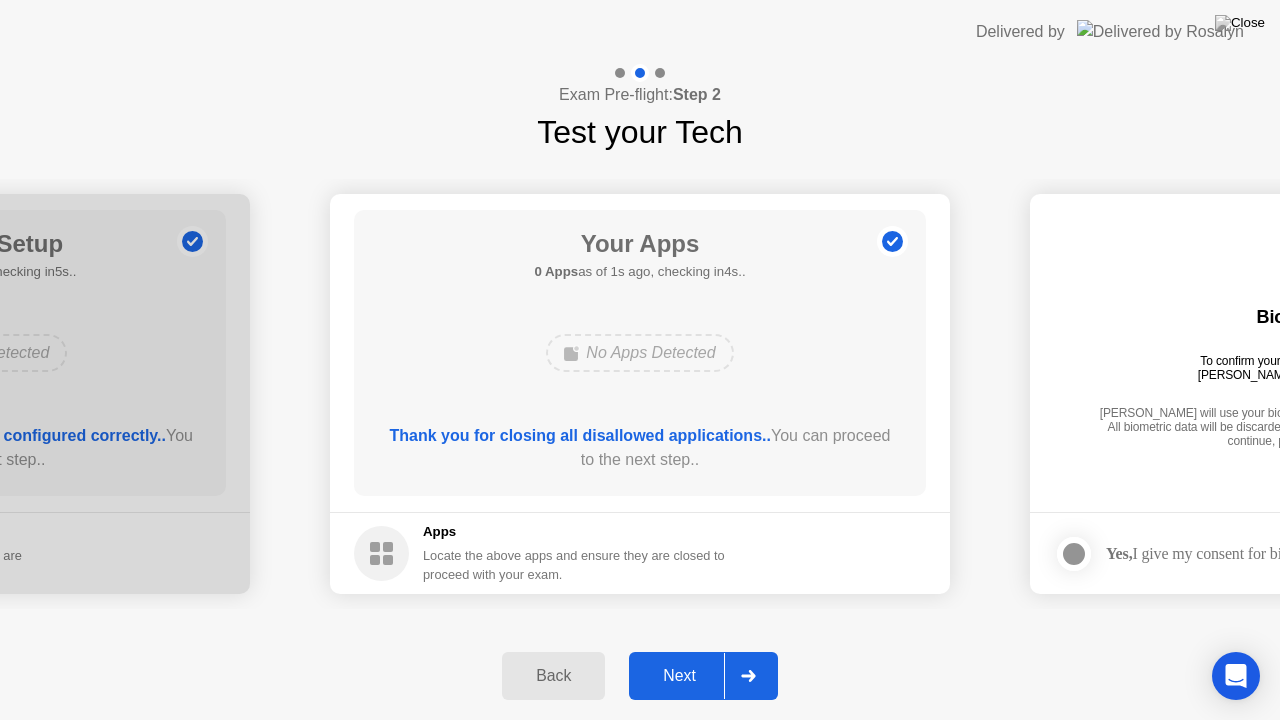 click on "Next" 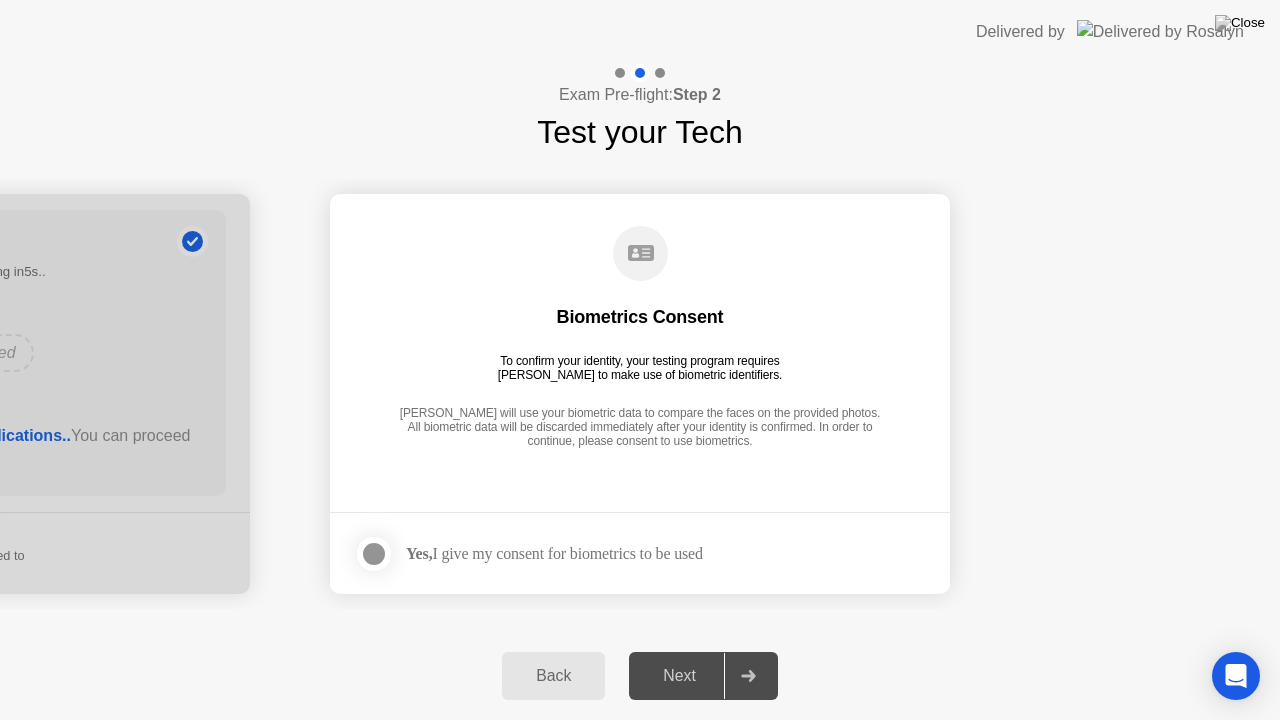 click on "Yes,  I give my consent for biometrics to be used" 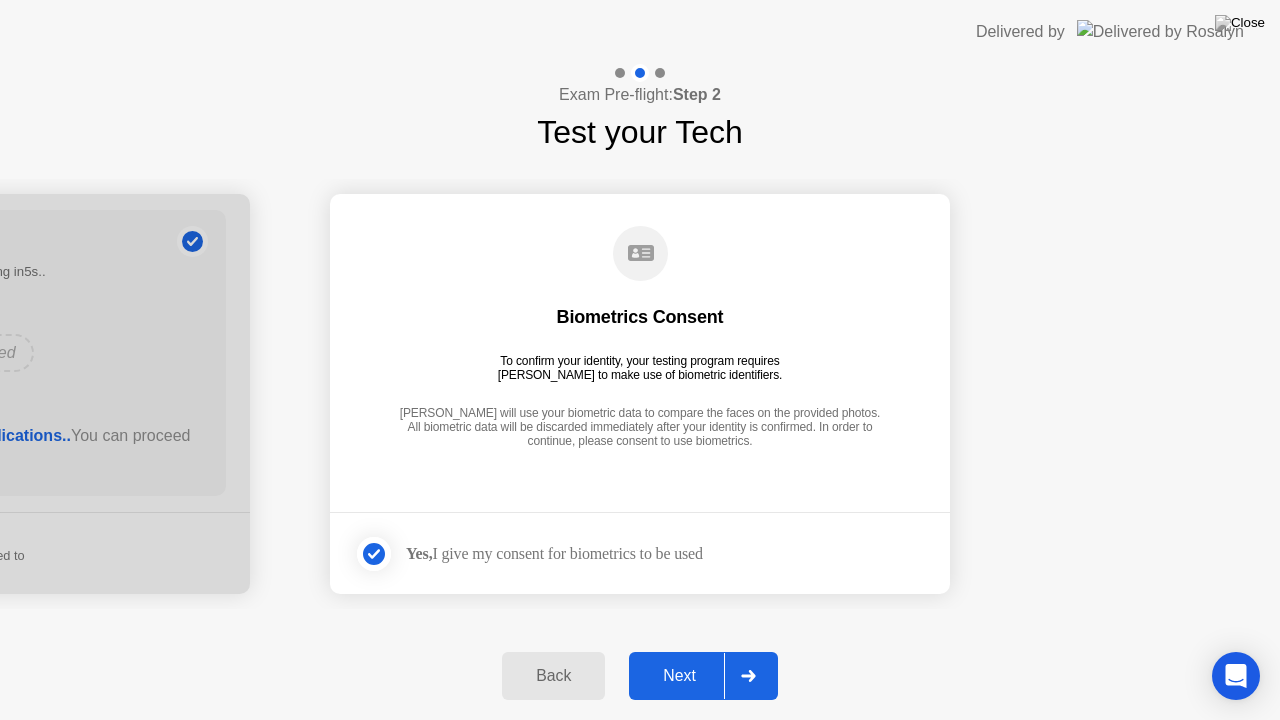 click on "Next" 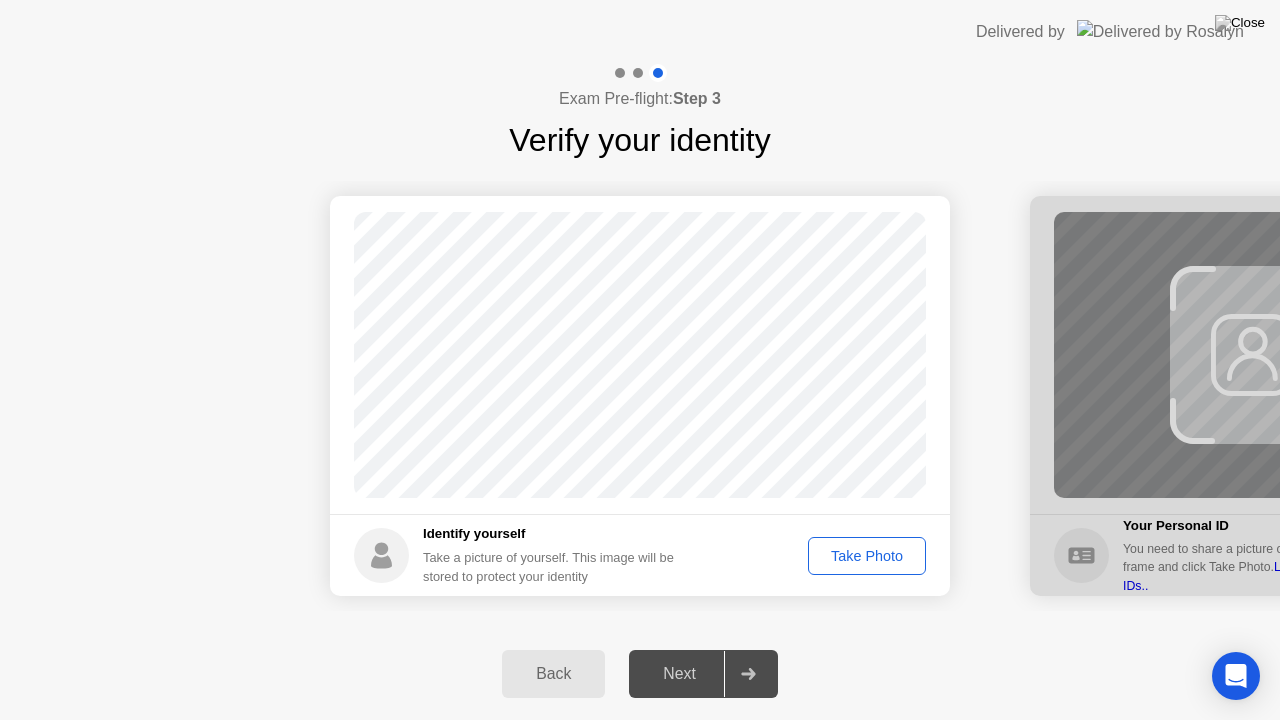 click on "Take Photo" 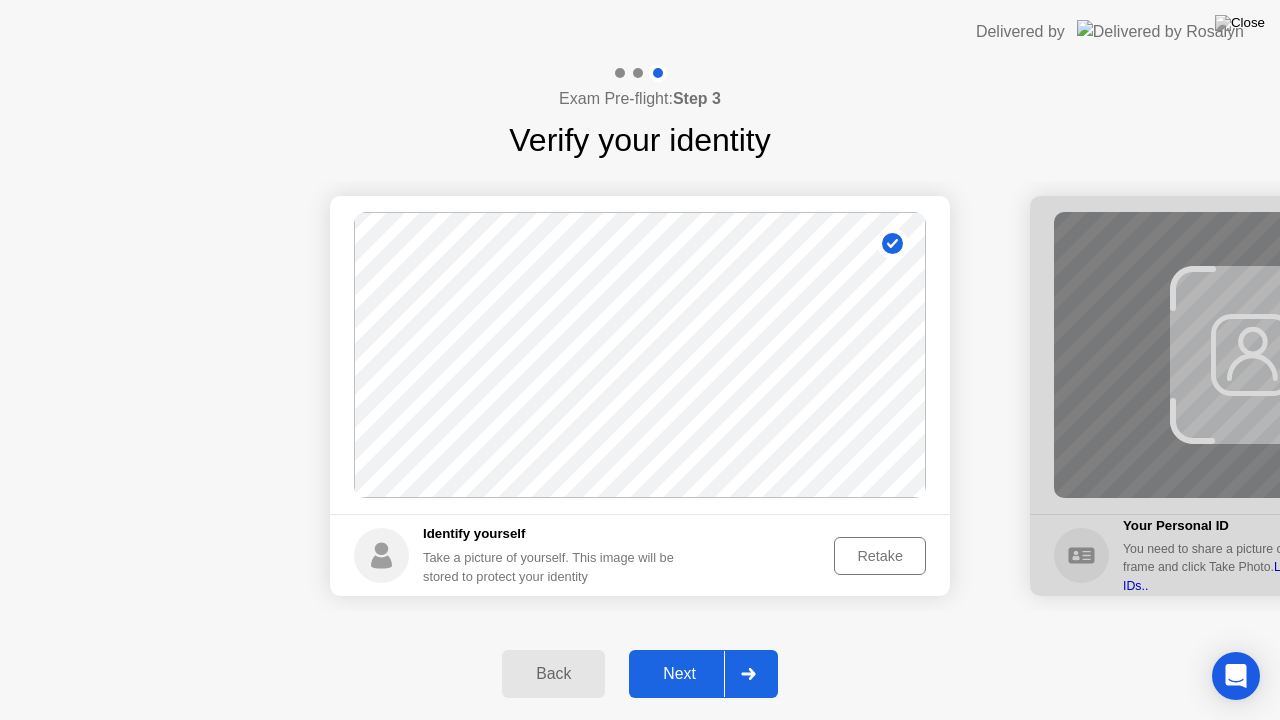 click on "Next" 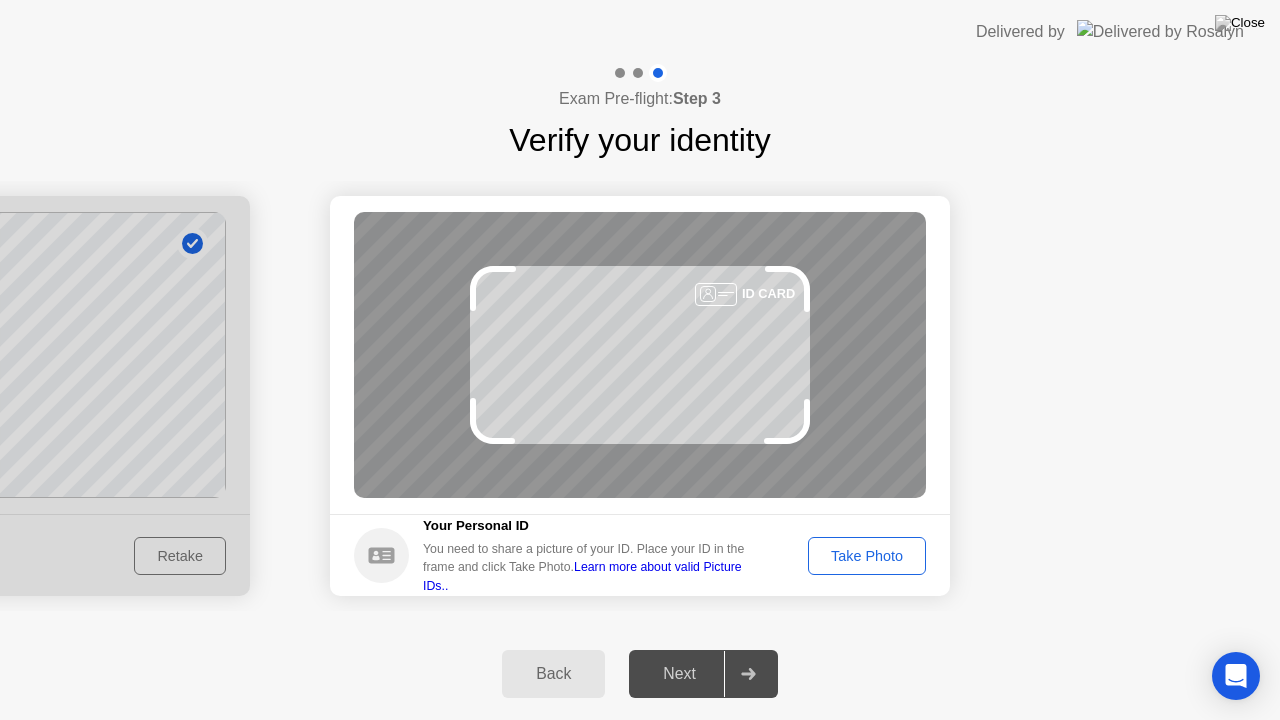 click on "Take Photo" 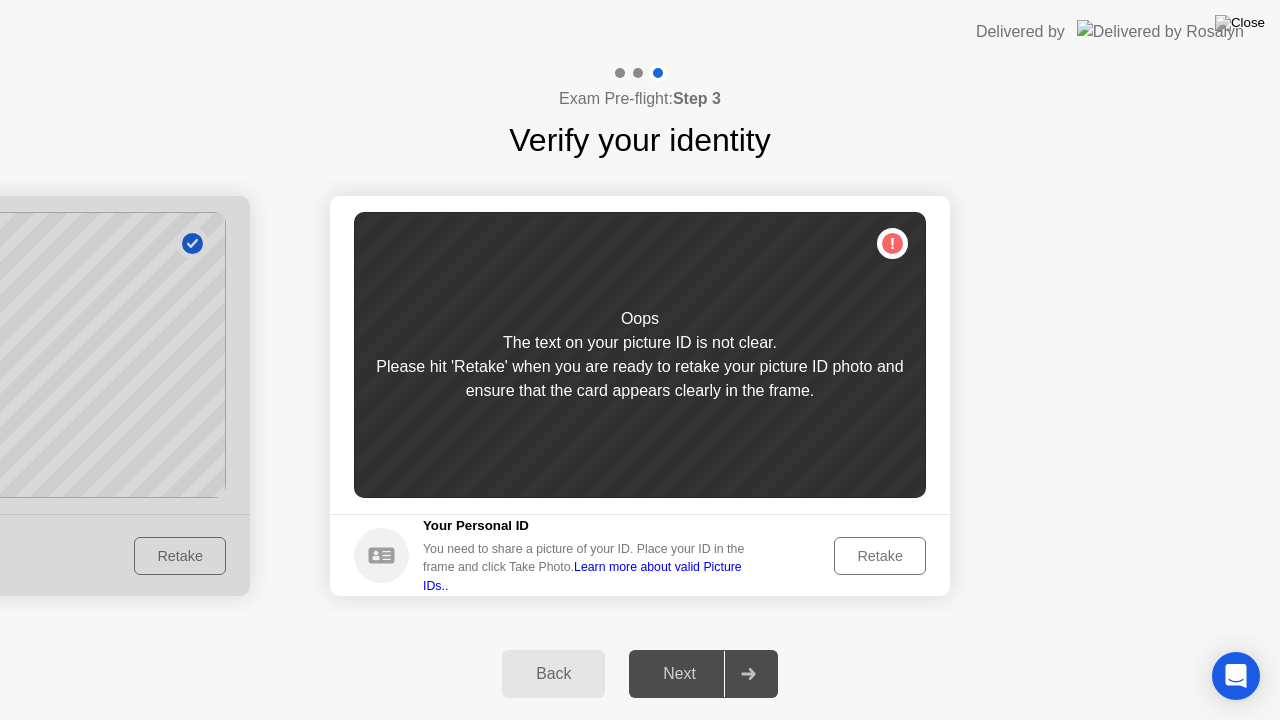 click on "Retake" 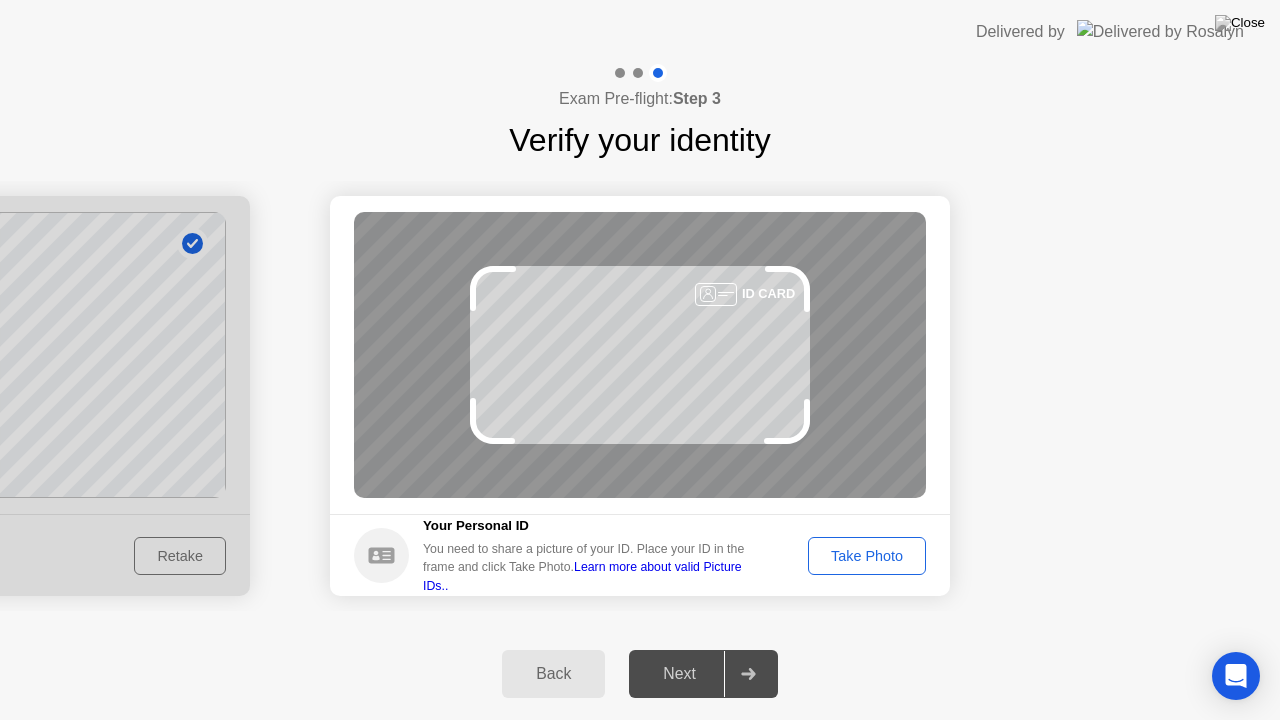 click on "Take Photo" 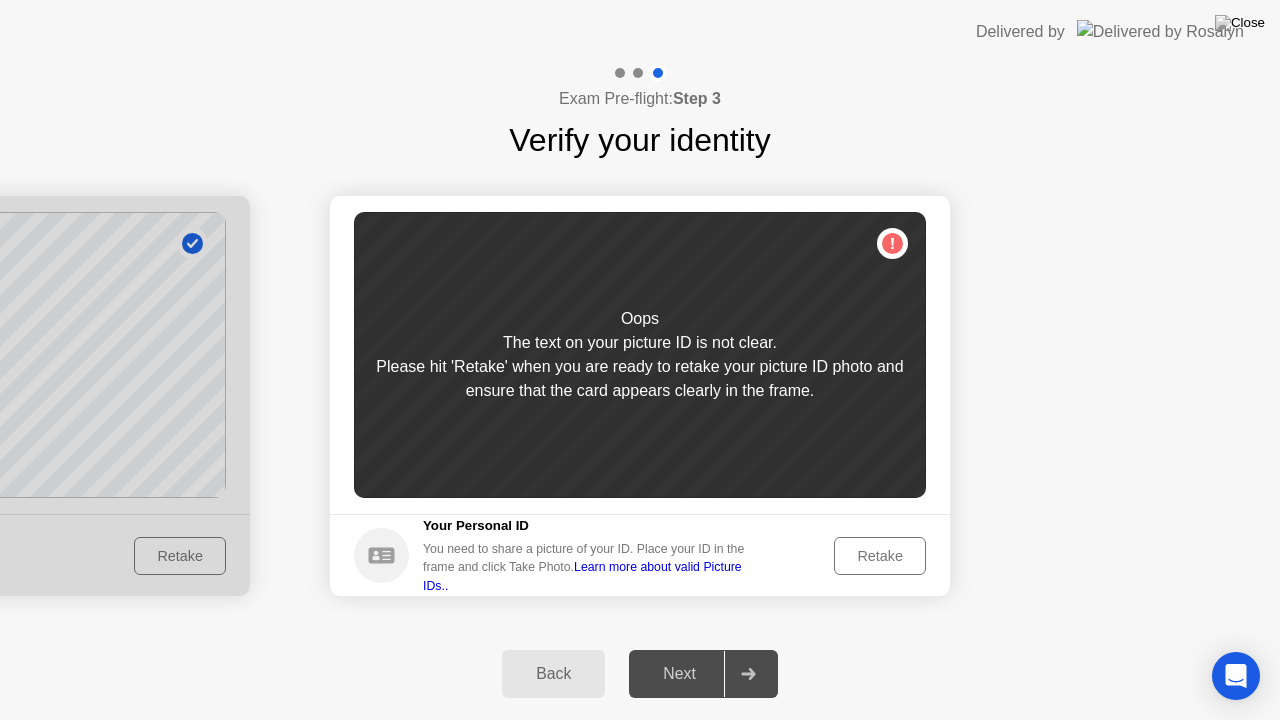click on "Retake" 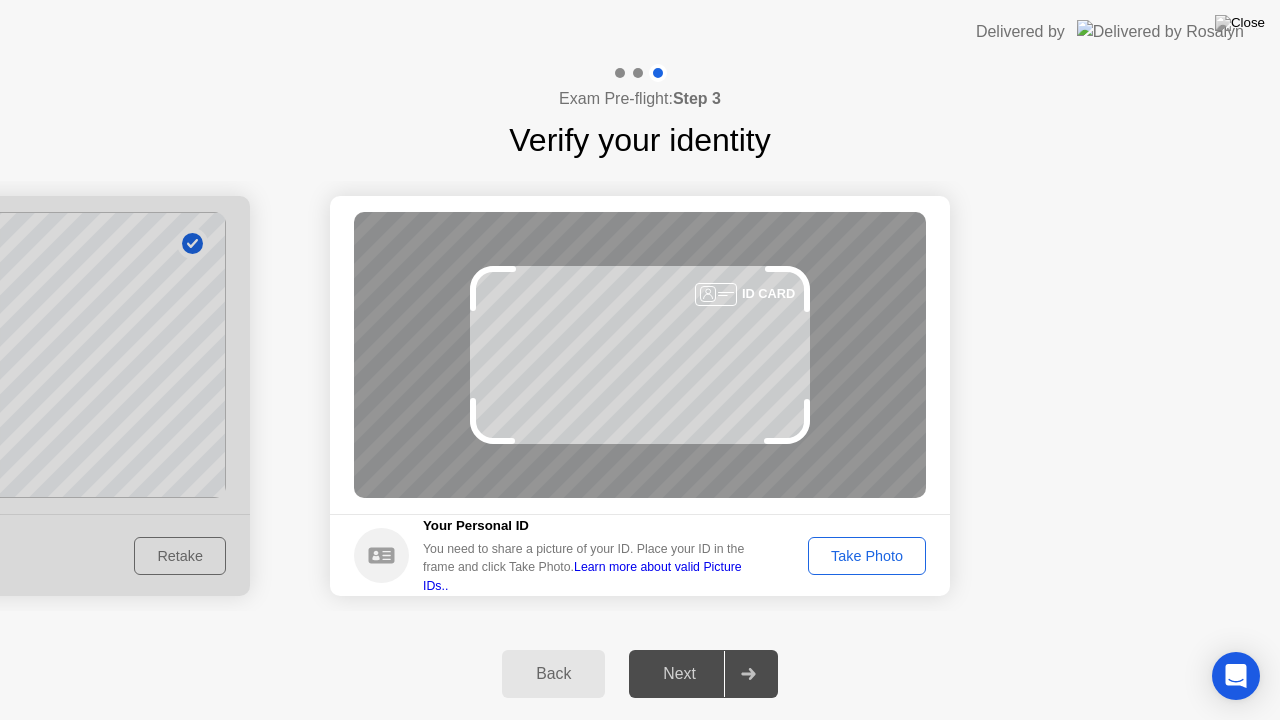 click on "Take Photo" 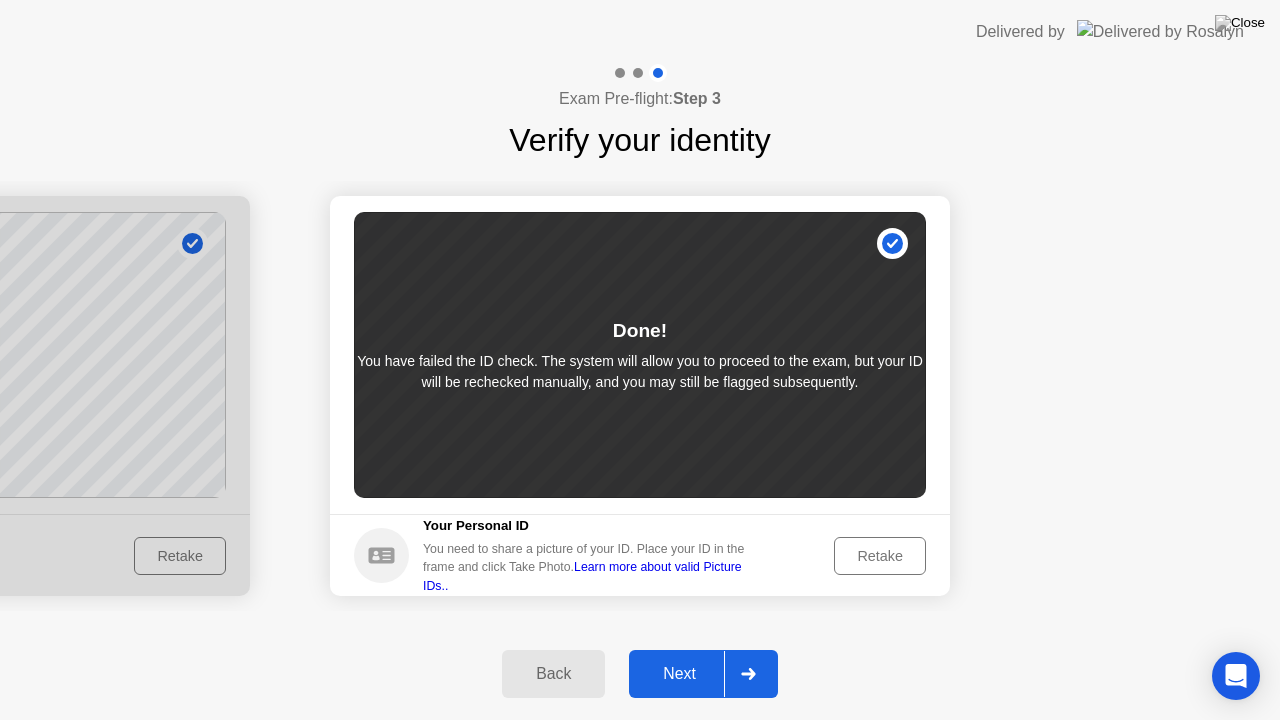 click on "Next" 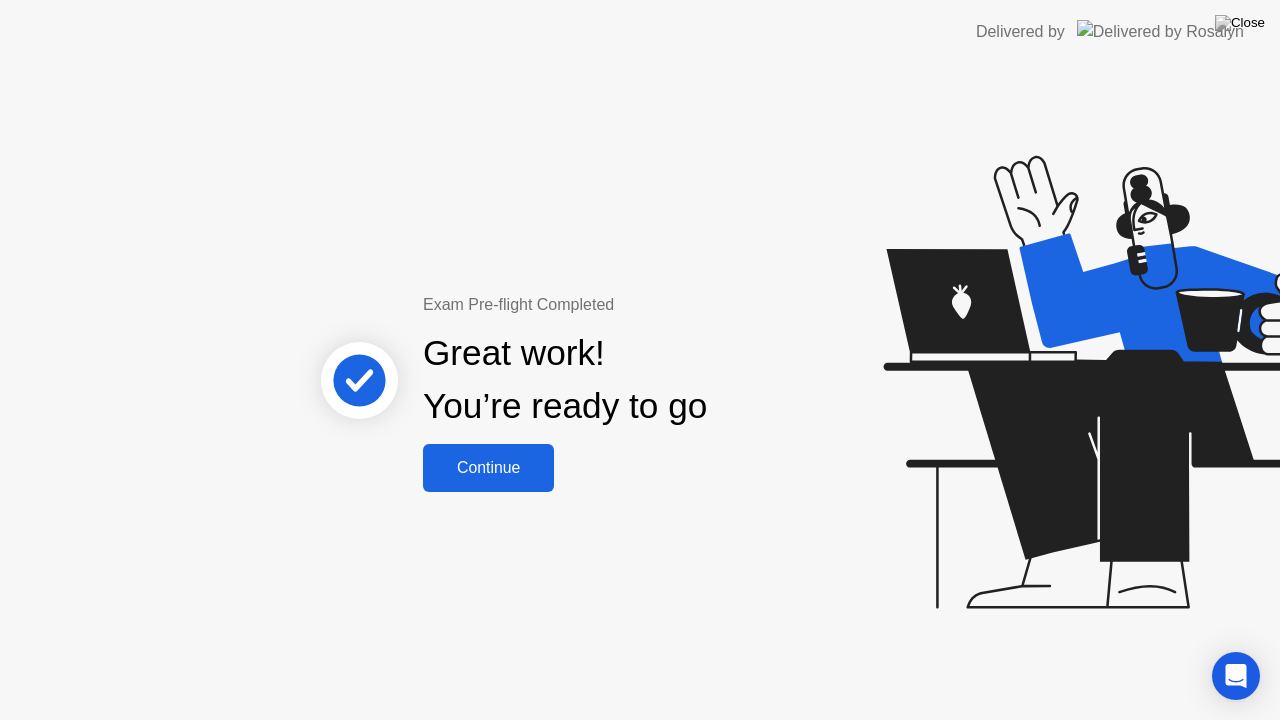 click on "Continue" 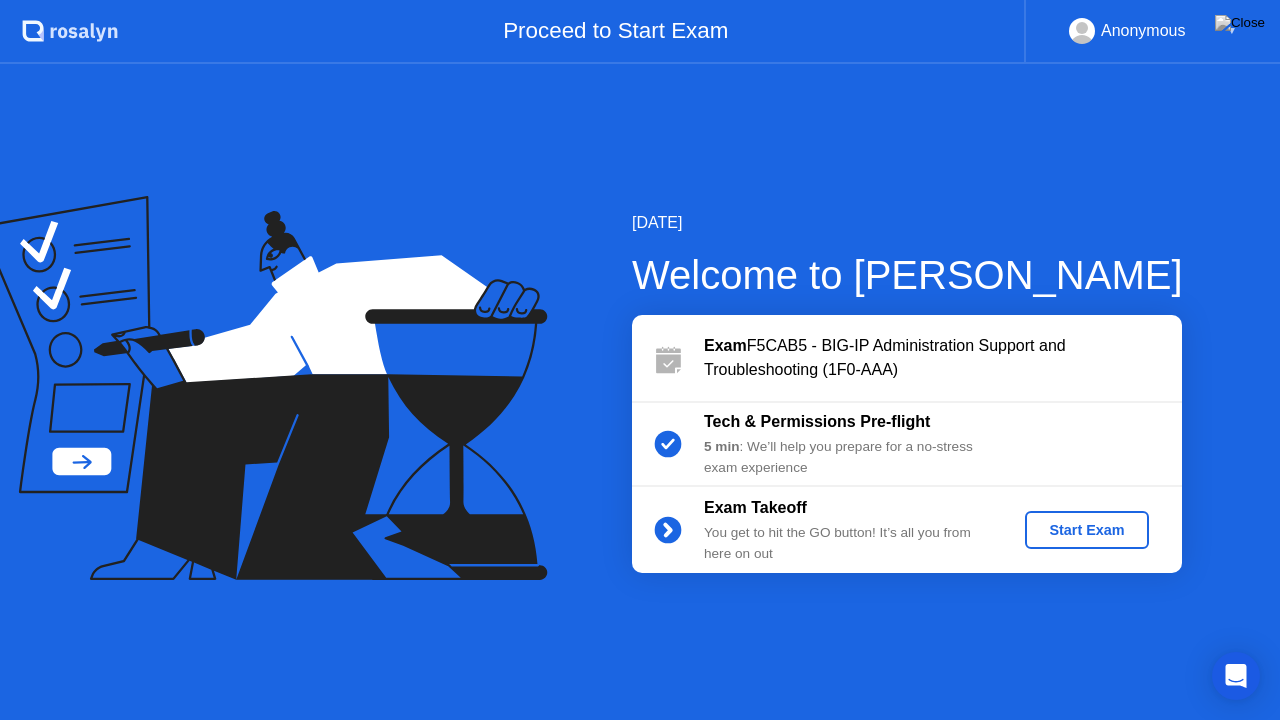 click on "Start Exam" 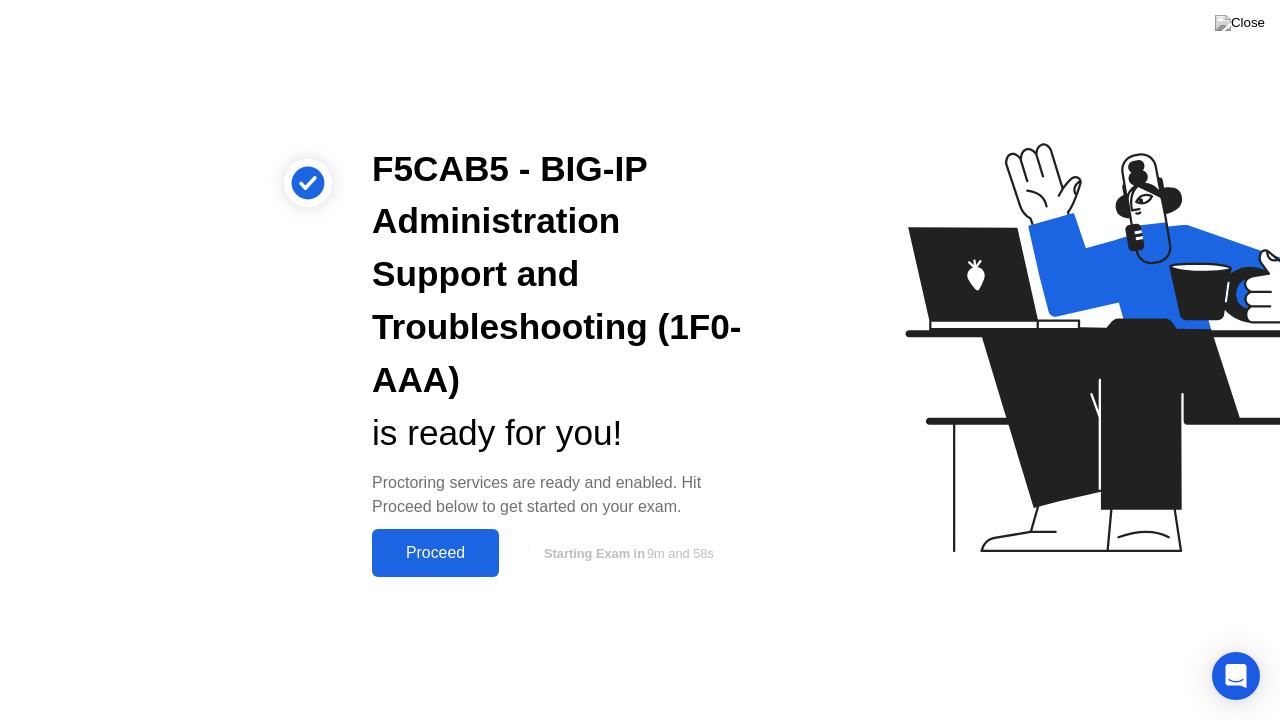 click on "Proceed" 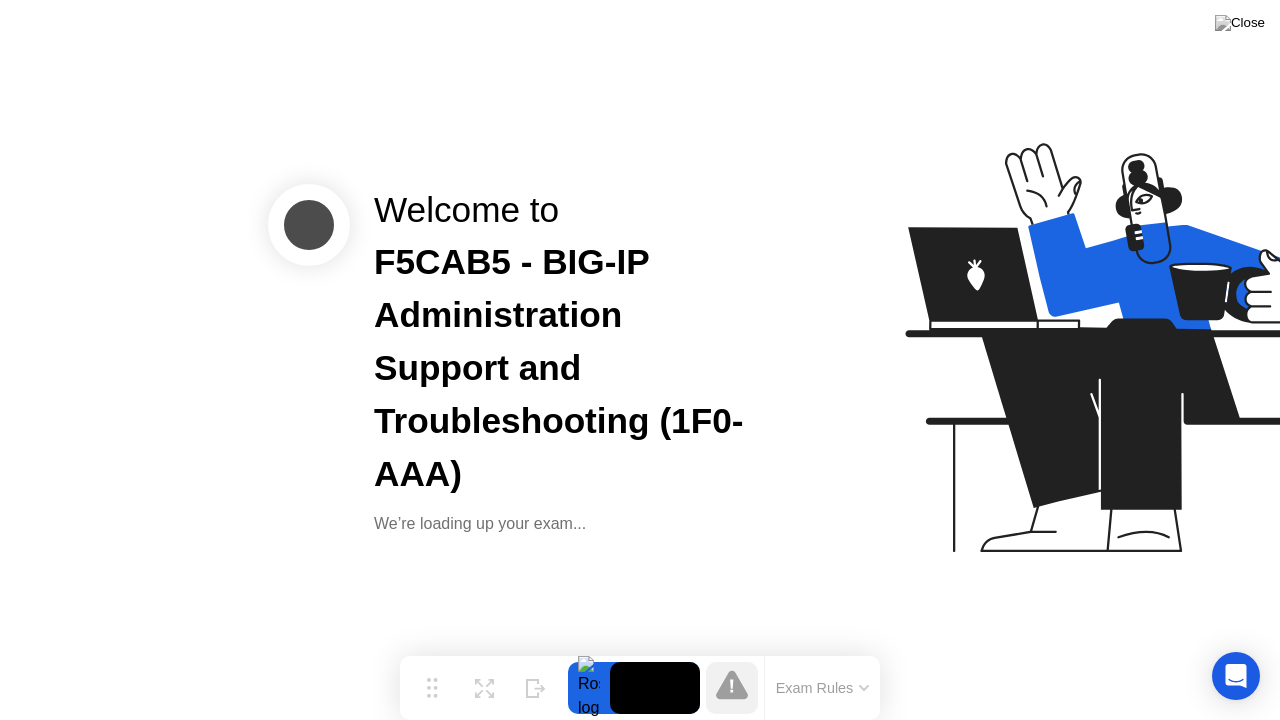 click on "Exam Rules" 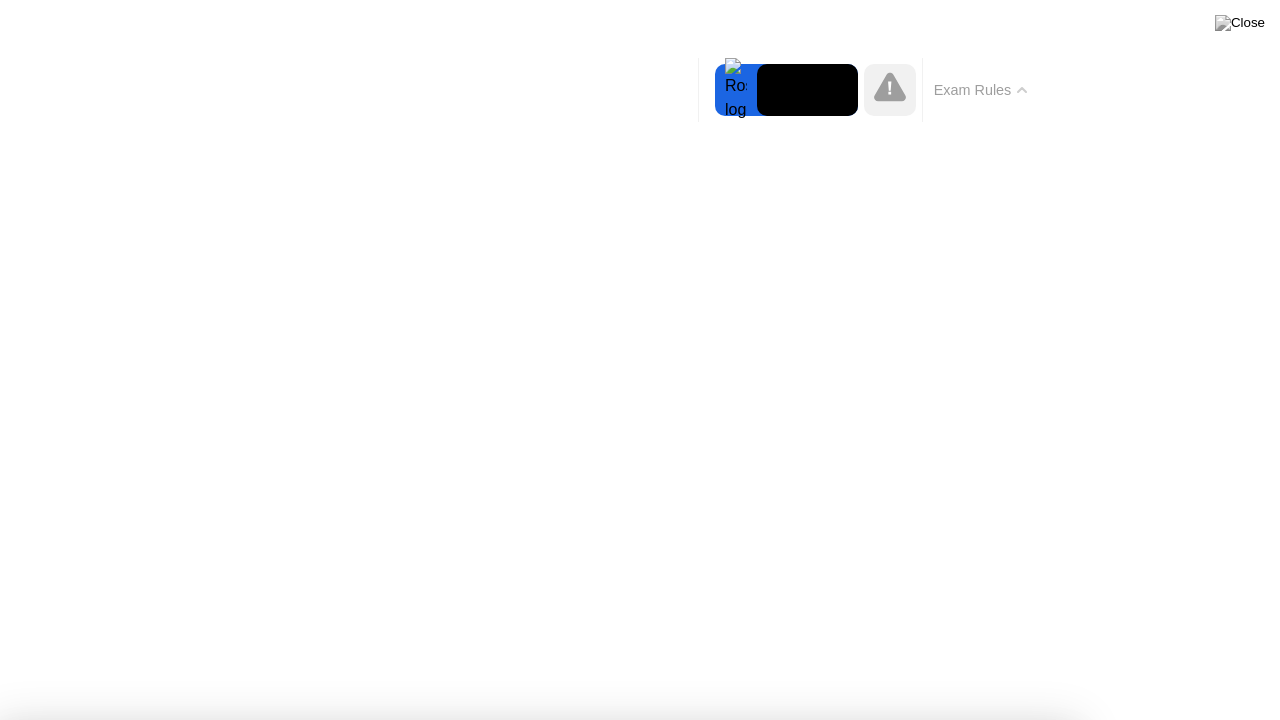 click on "Got it!" at bounding box center (537, 1289) 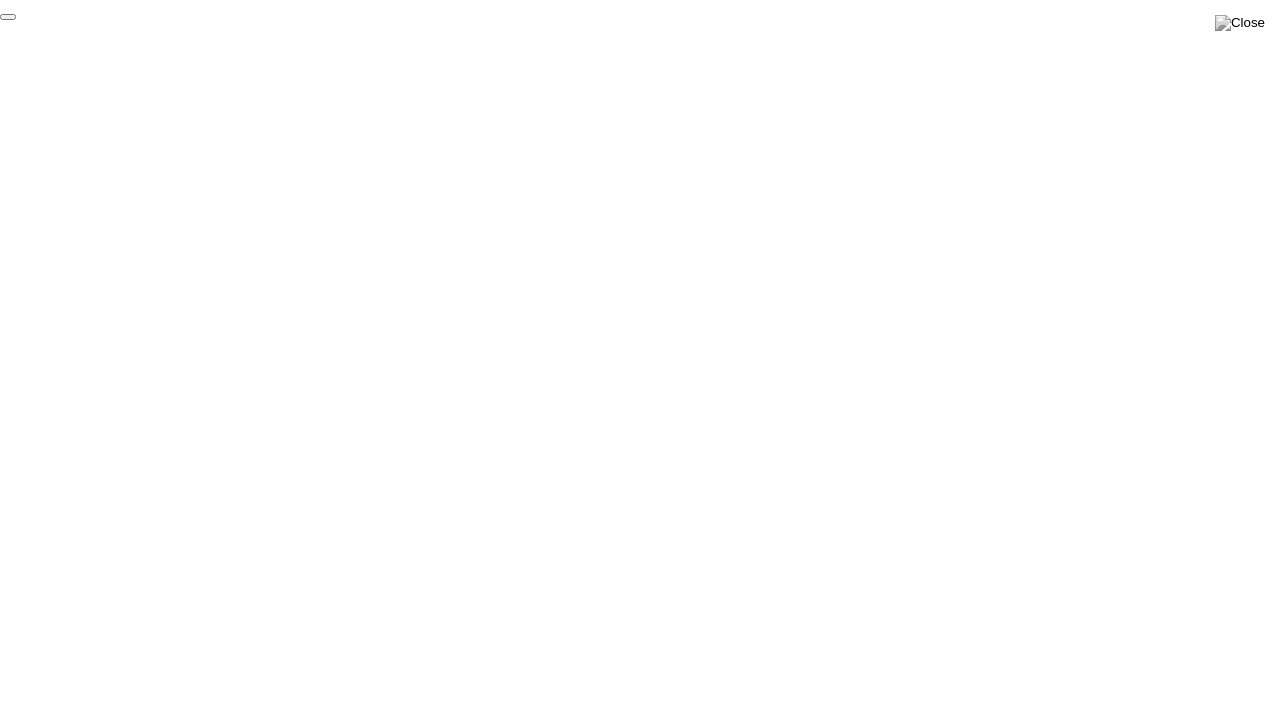 click on "End Proctoring Session" 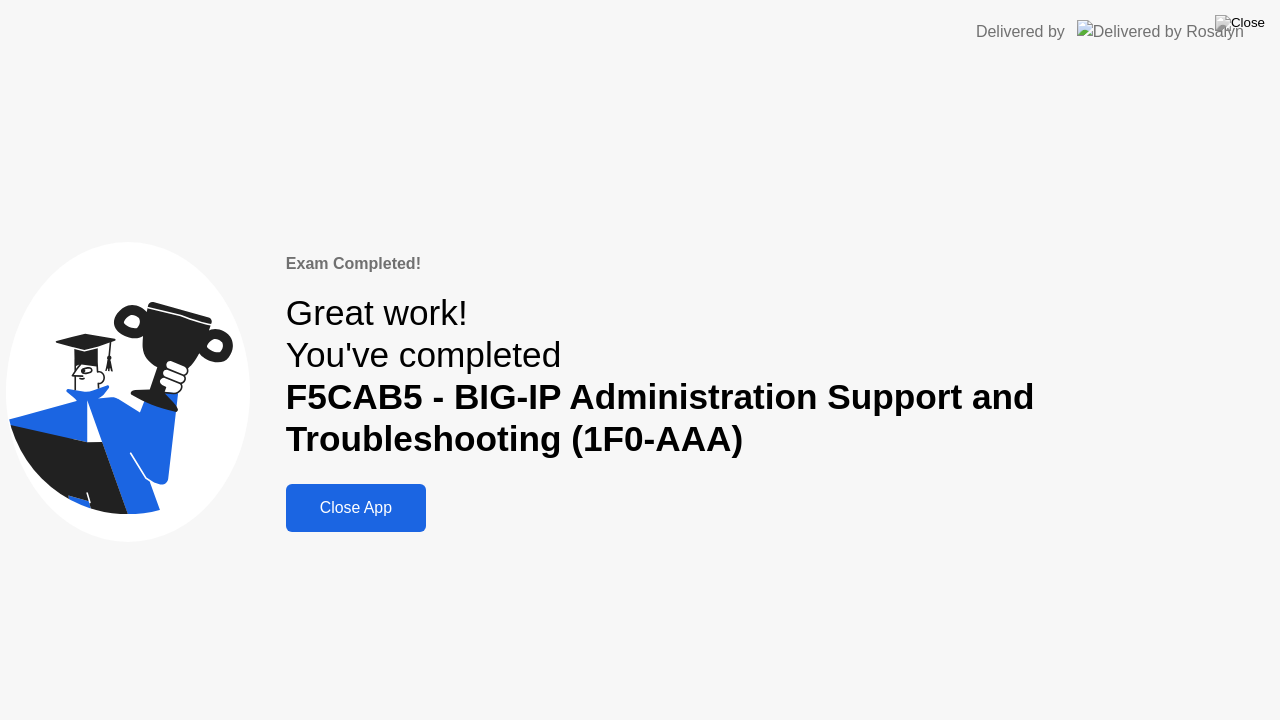 click on "Close App" 